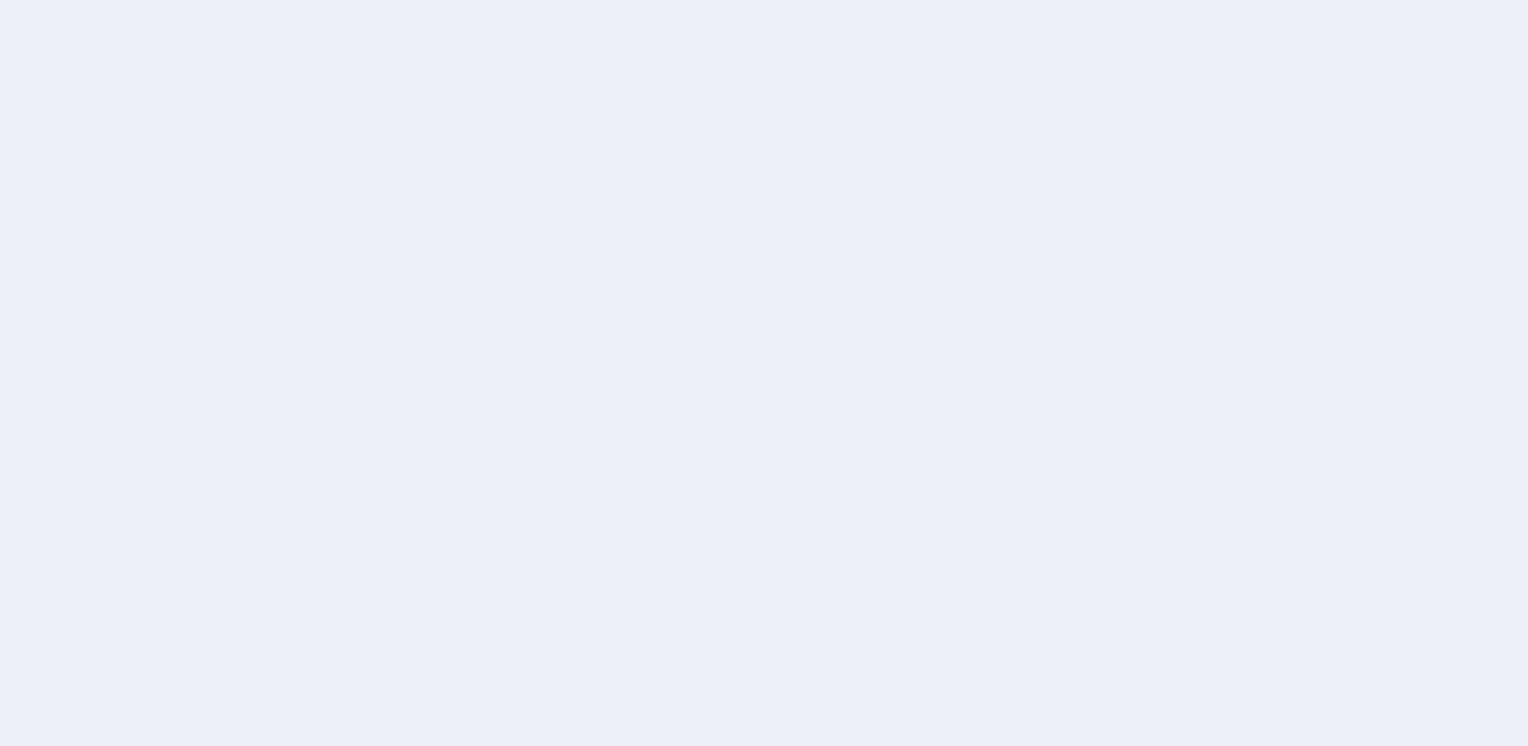 scroll, scrollTop: 0, scrollLeft: 0, axis: both 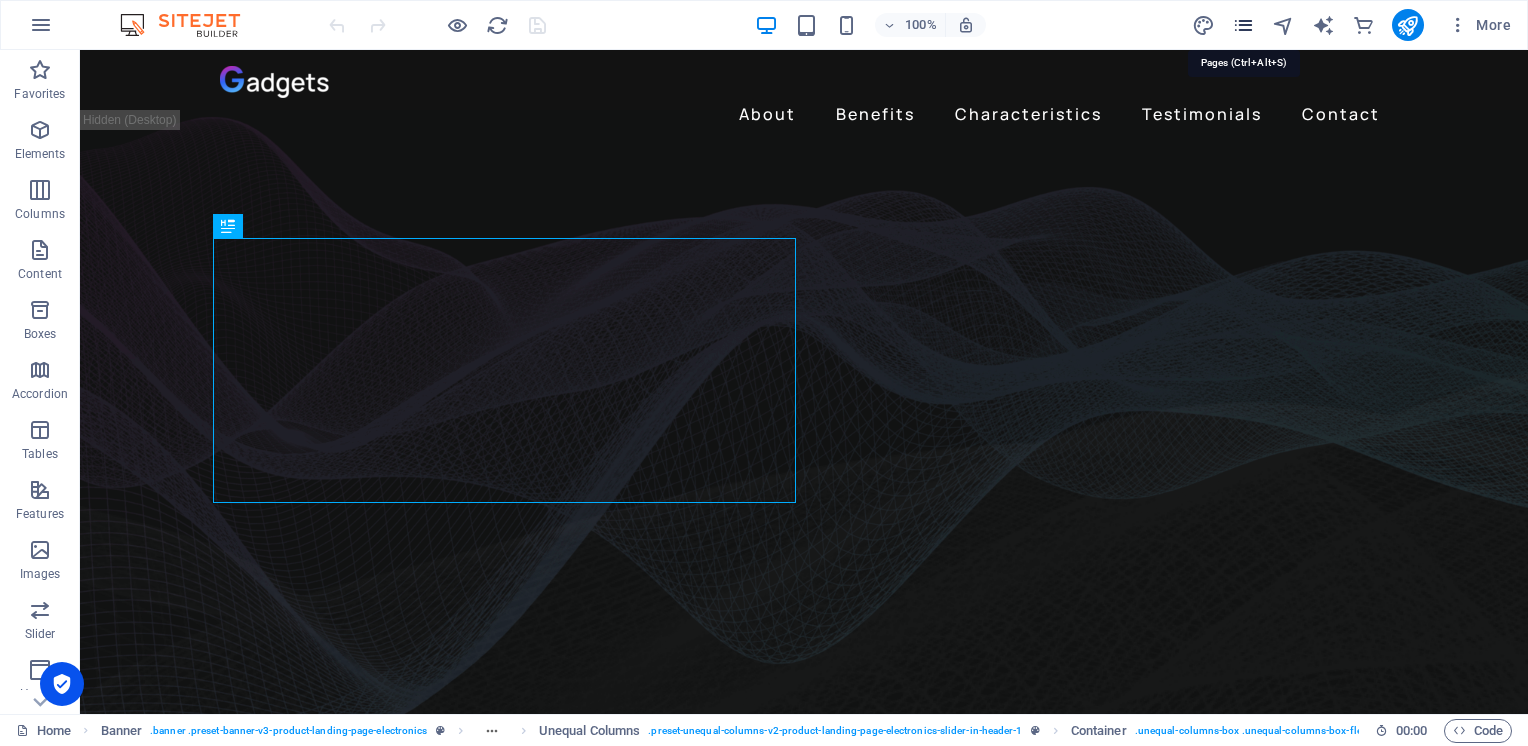 click at bounding box center (1243, 25) 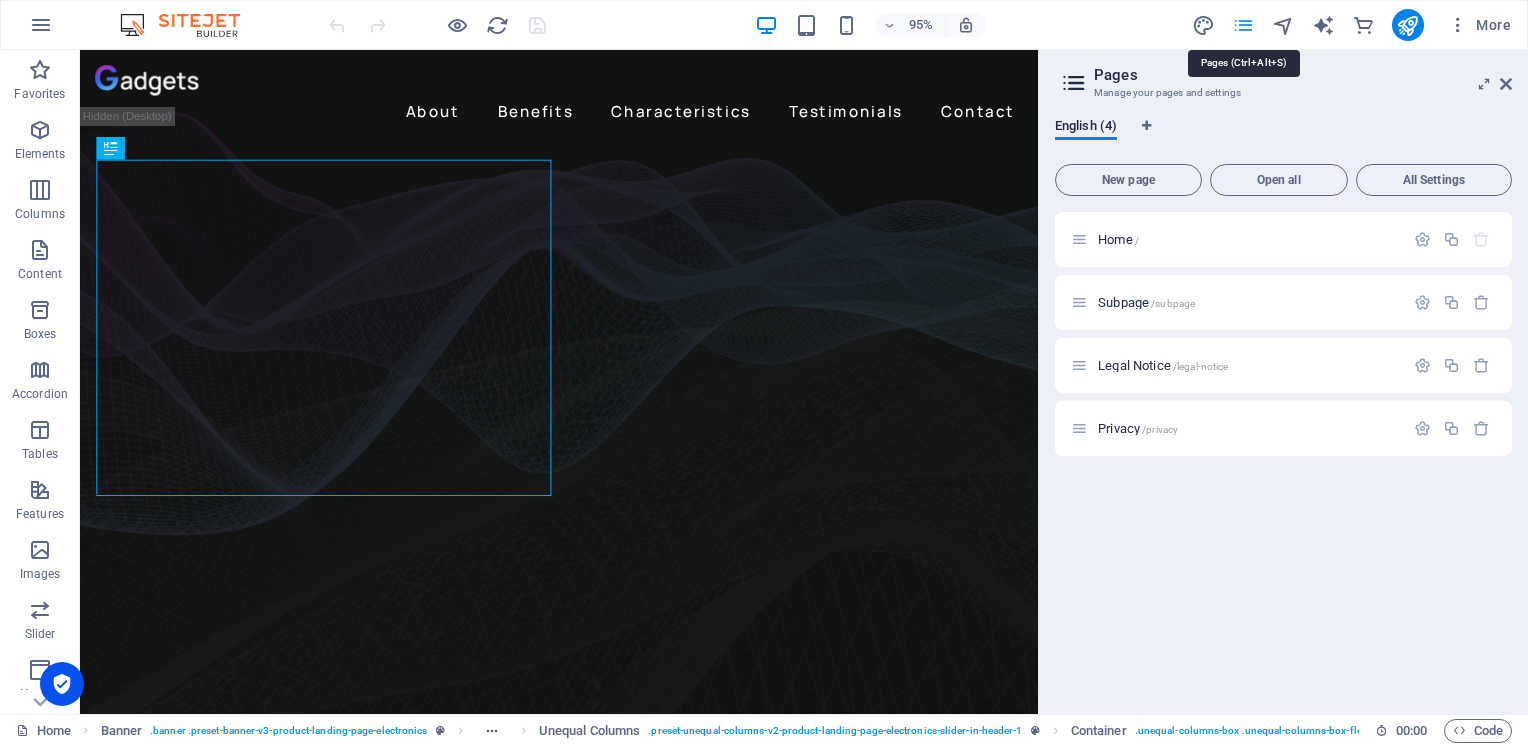 click at bounding box center (1243, 25) 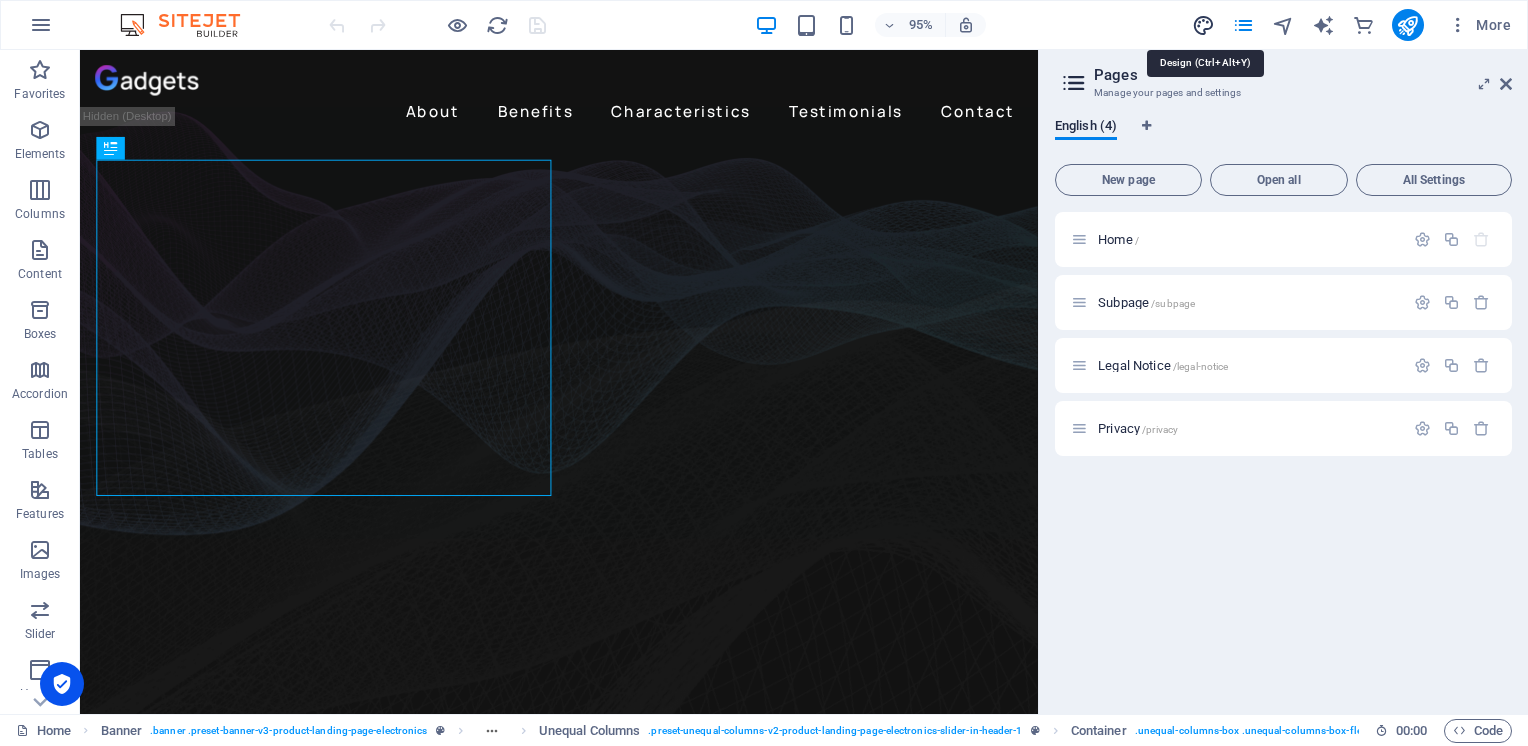 click at bounding box center (1203, 25) 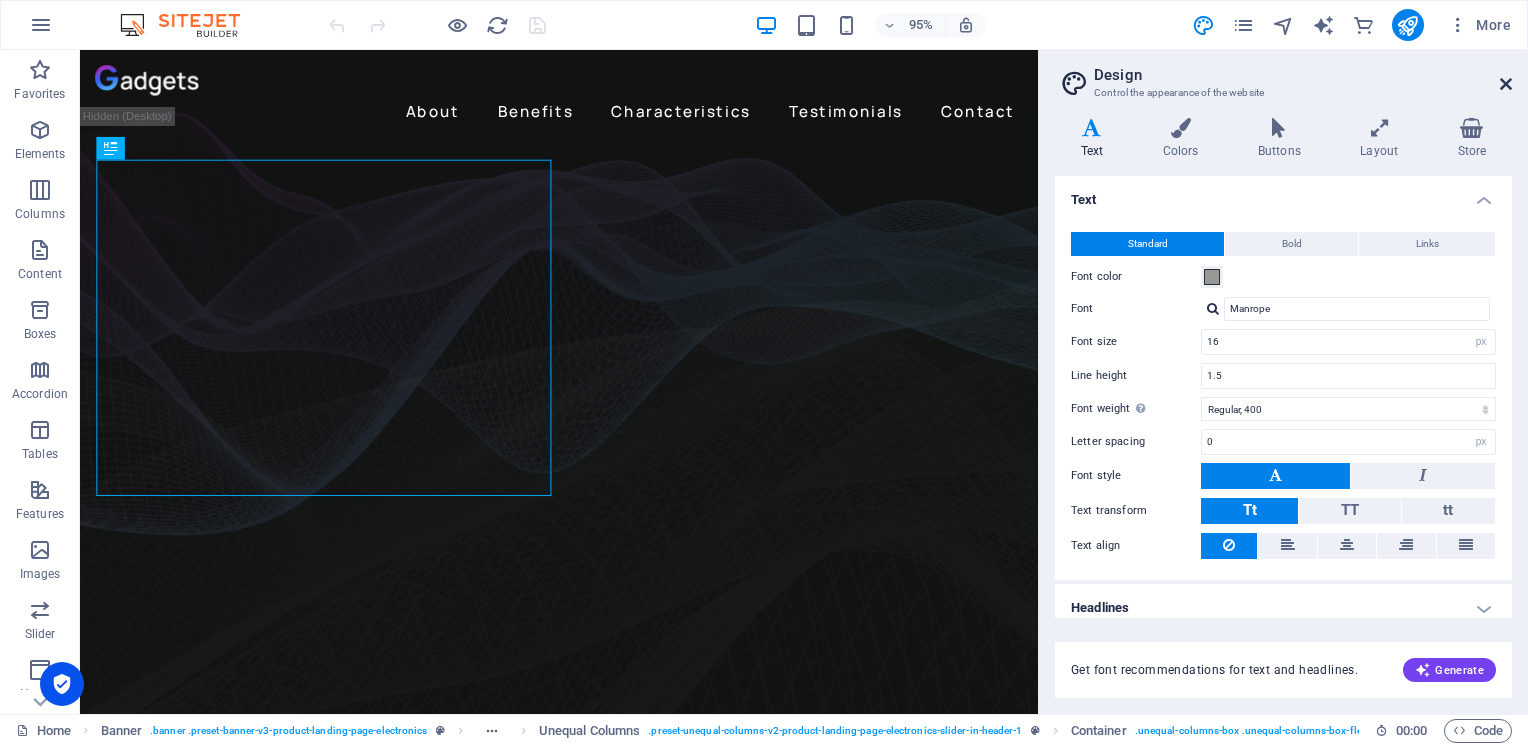 click at bounding box center (1506, 84) 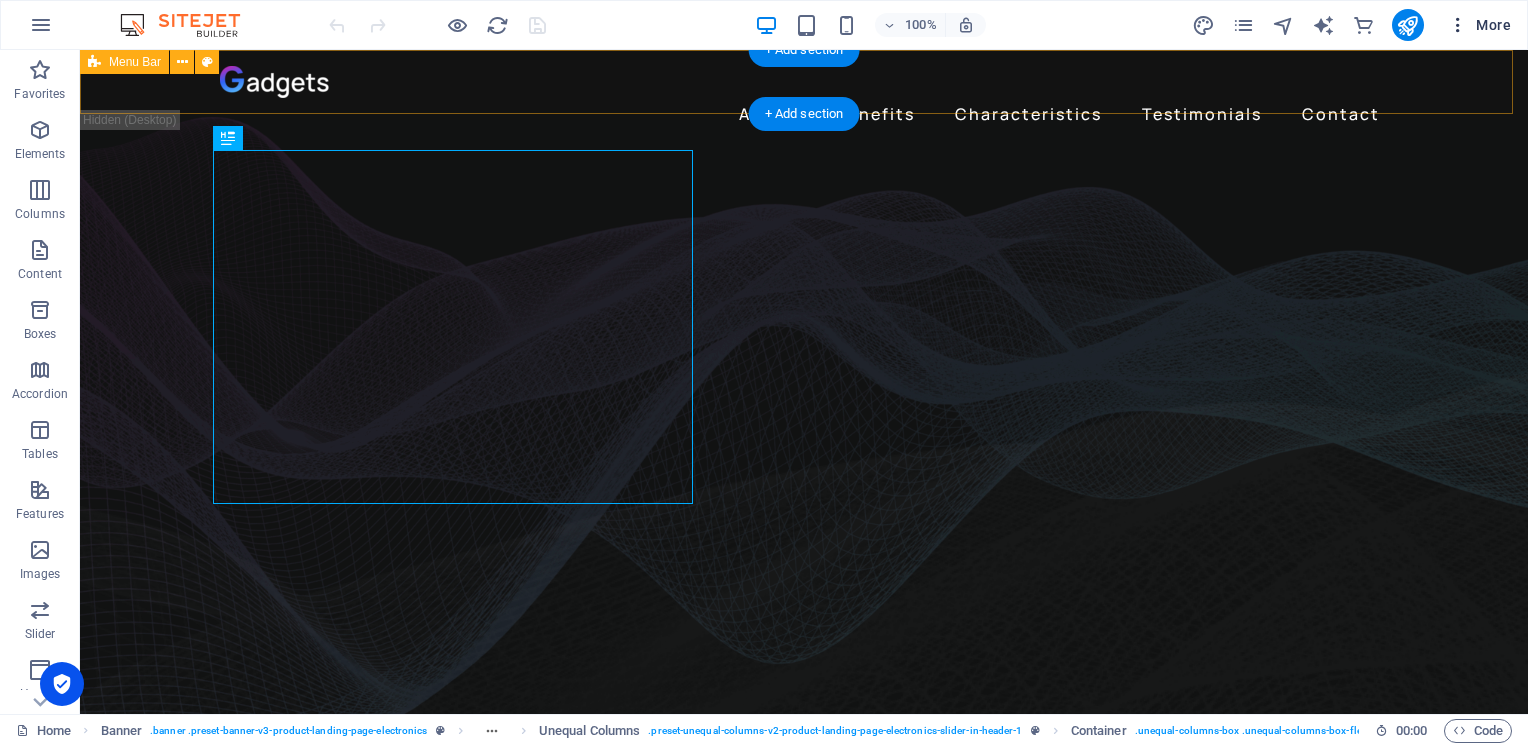 click on "More" at bounding box center (1479, 25) 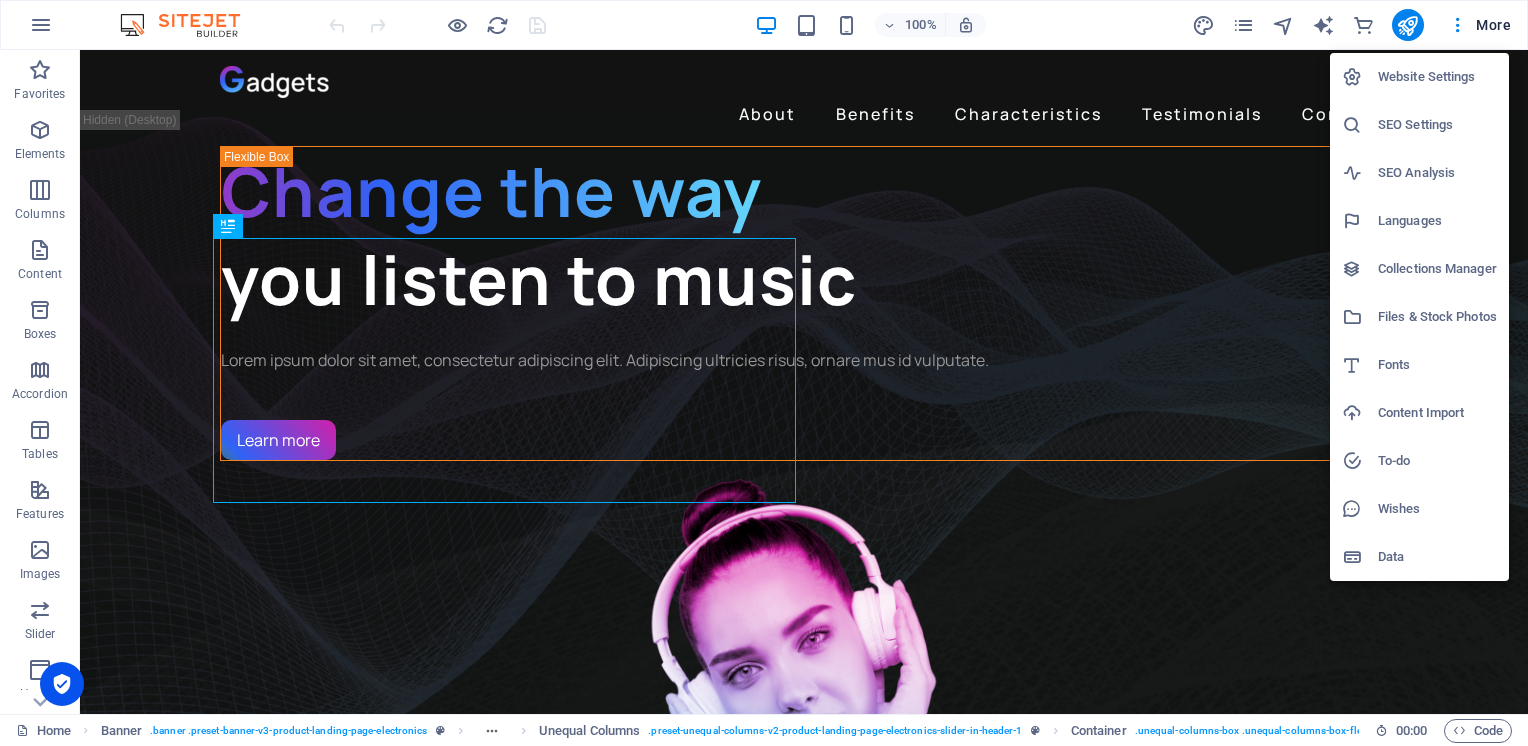 click on "Data" at bounding box center (1419, 557) 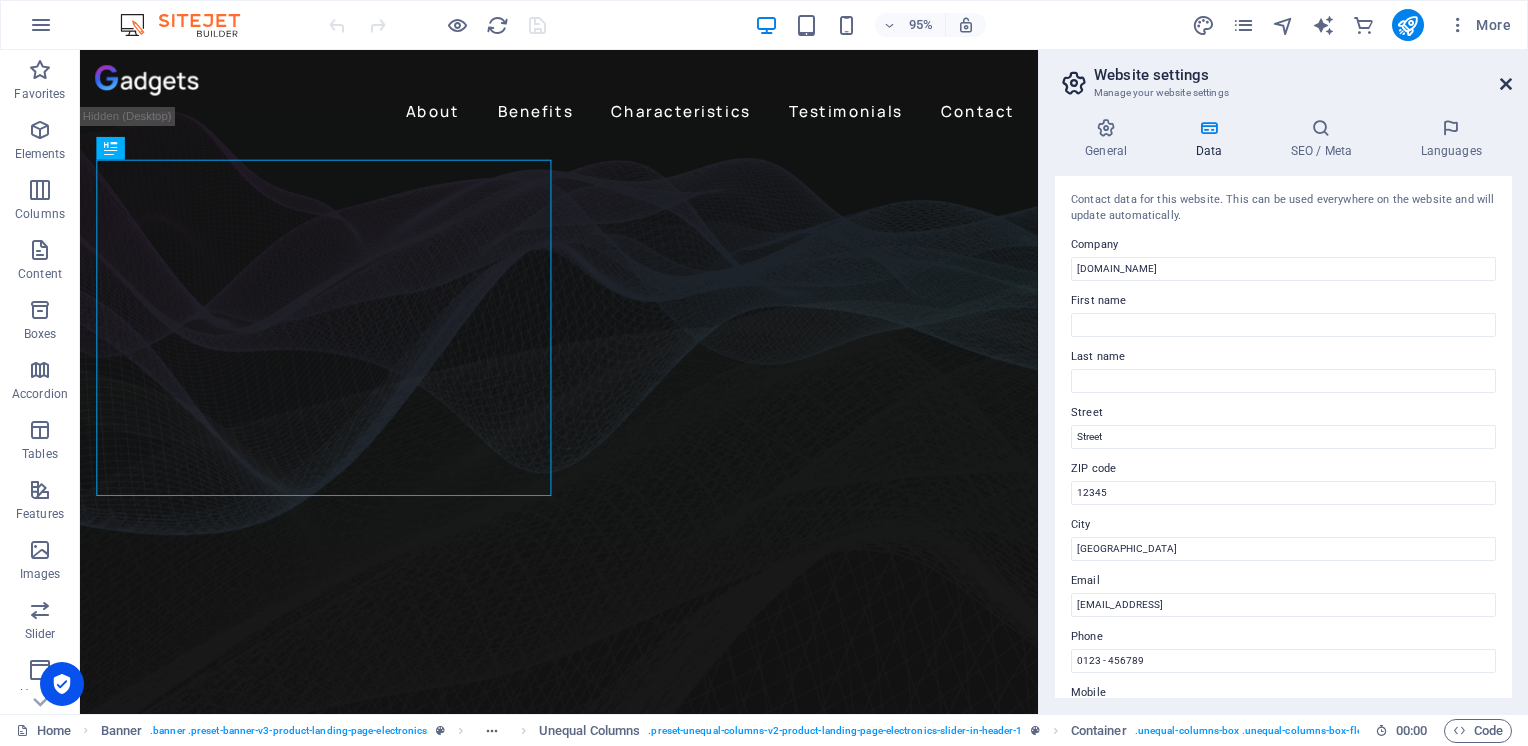 click at bounding box center (1506, 84) 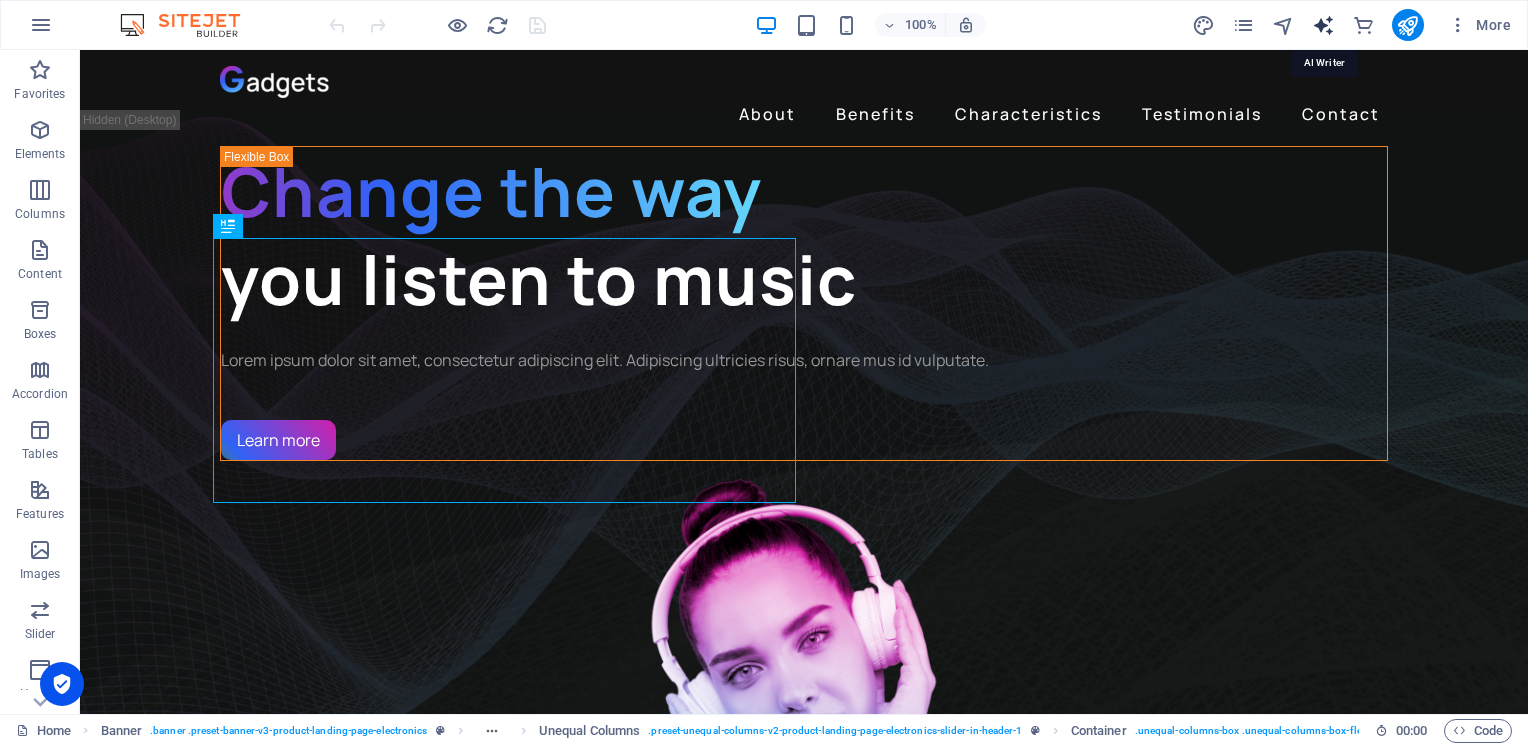 click at bounding box center (1323, 25) 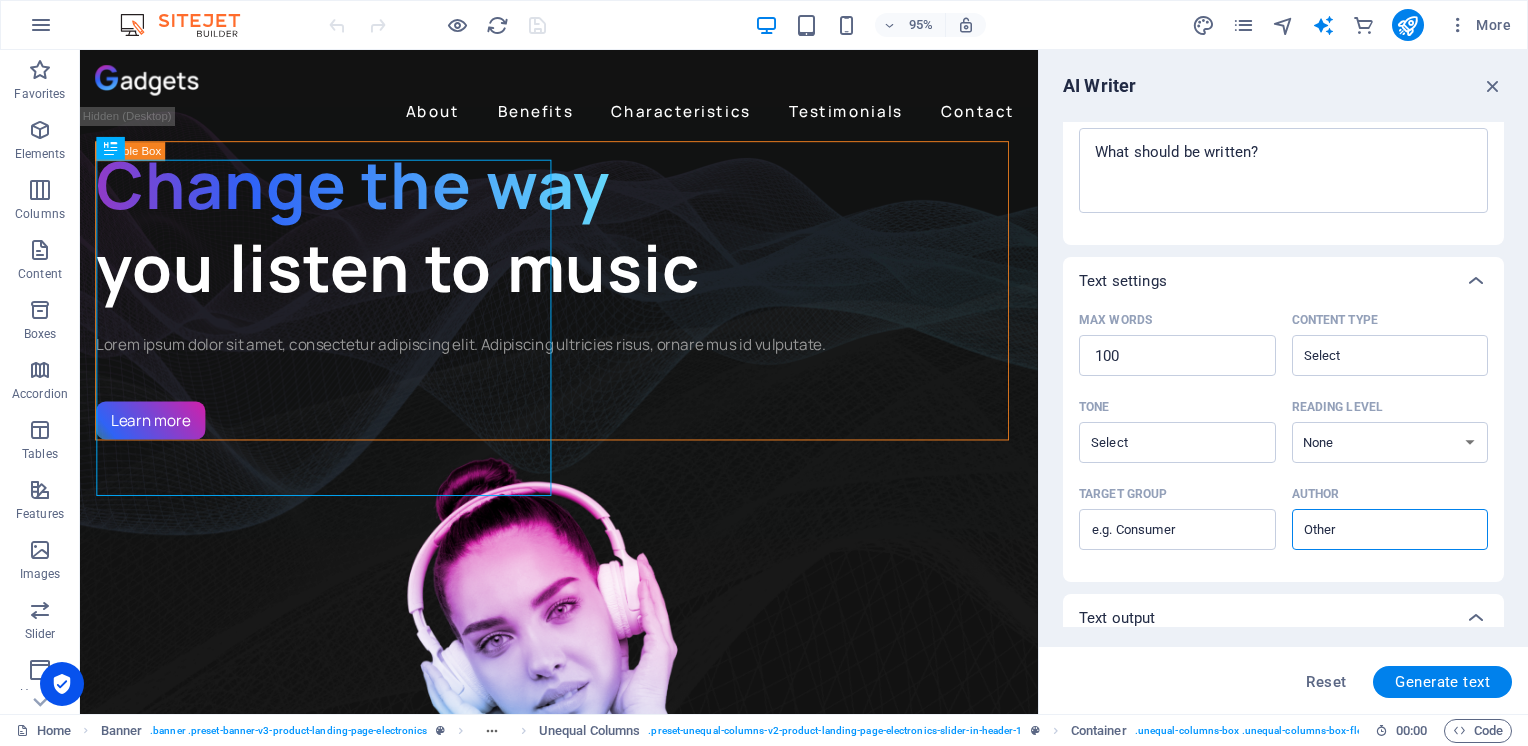 scroll, scrollTop: 408, scrollLeft: 0, axis: vertical 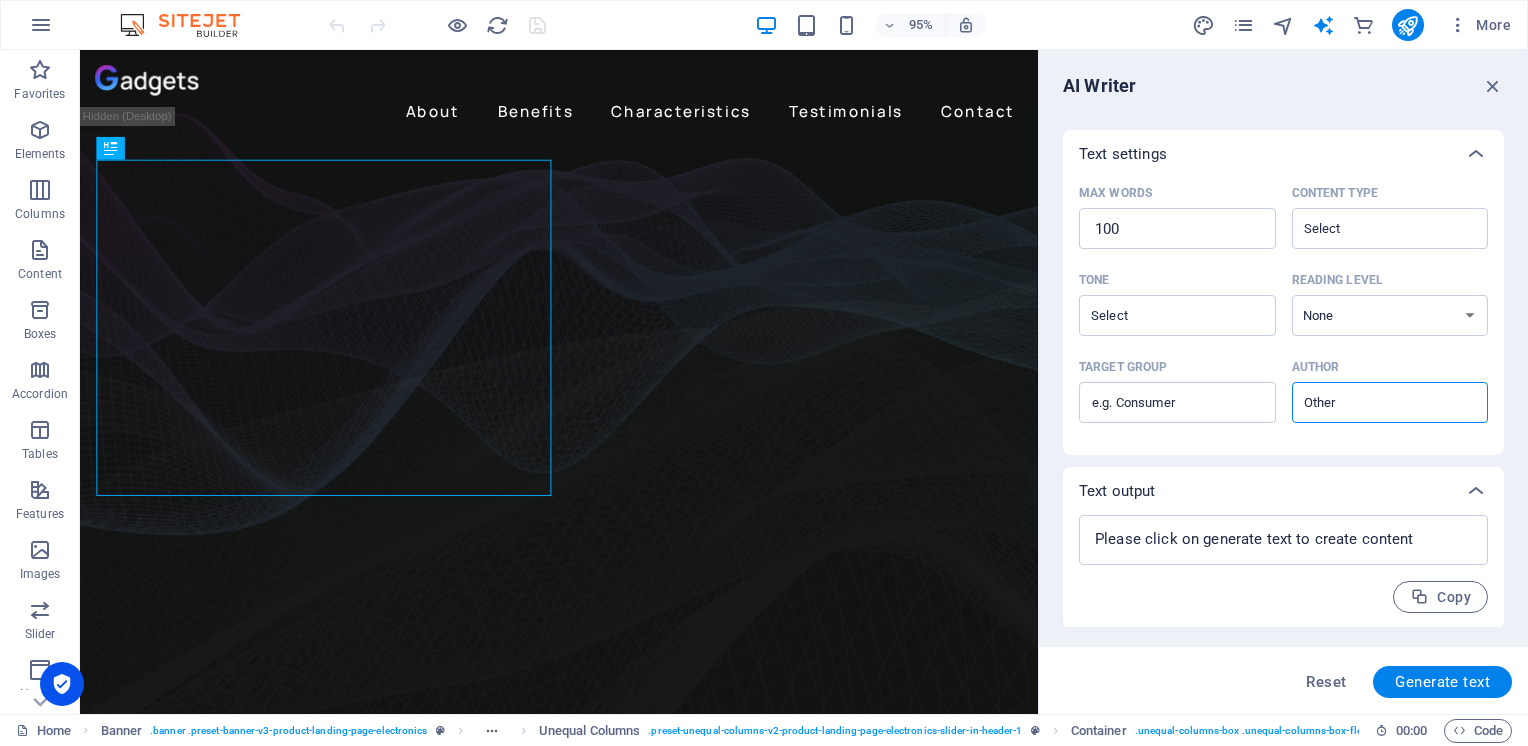 click on "AI Writer" at bounding box center [1283, 86] 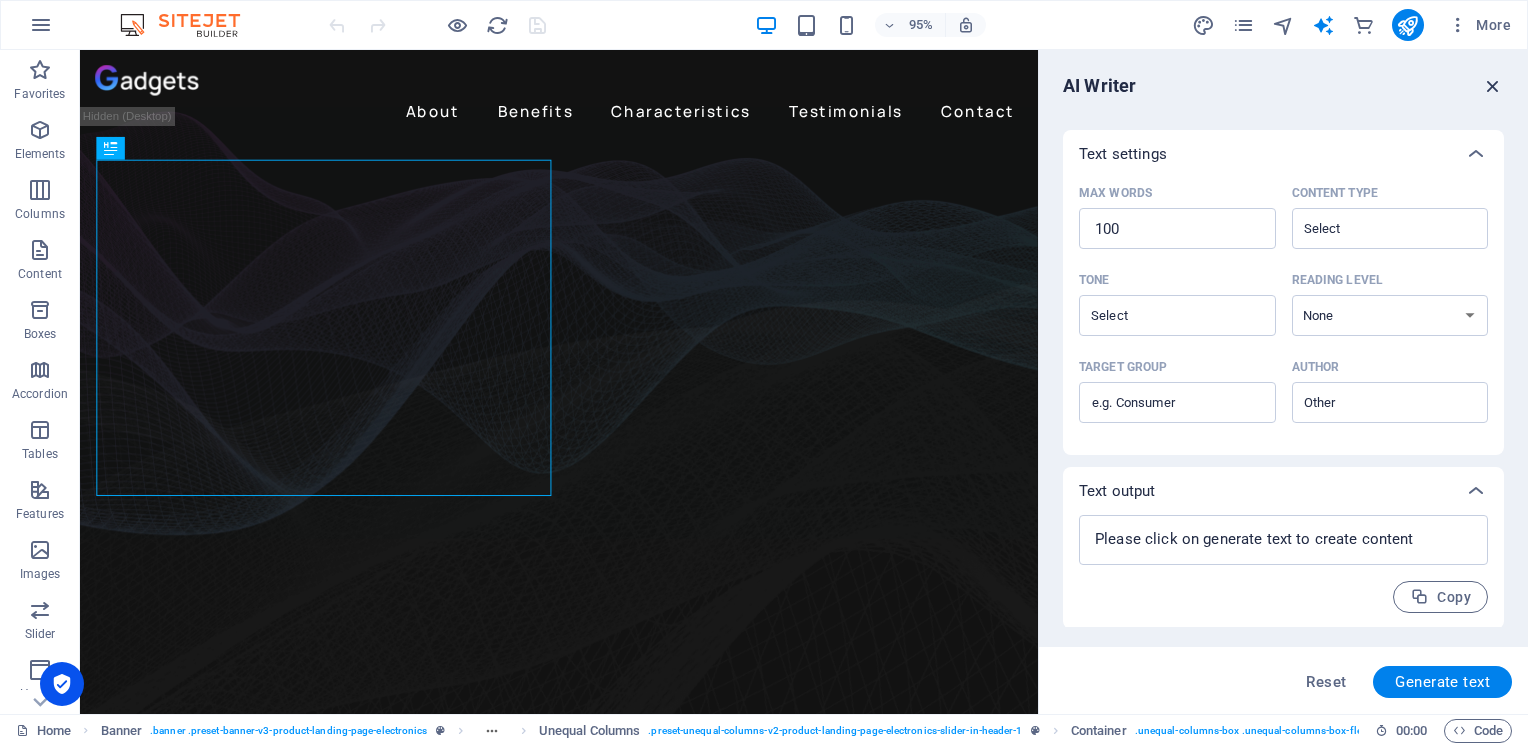 click at bounding box center [1493, 86] 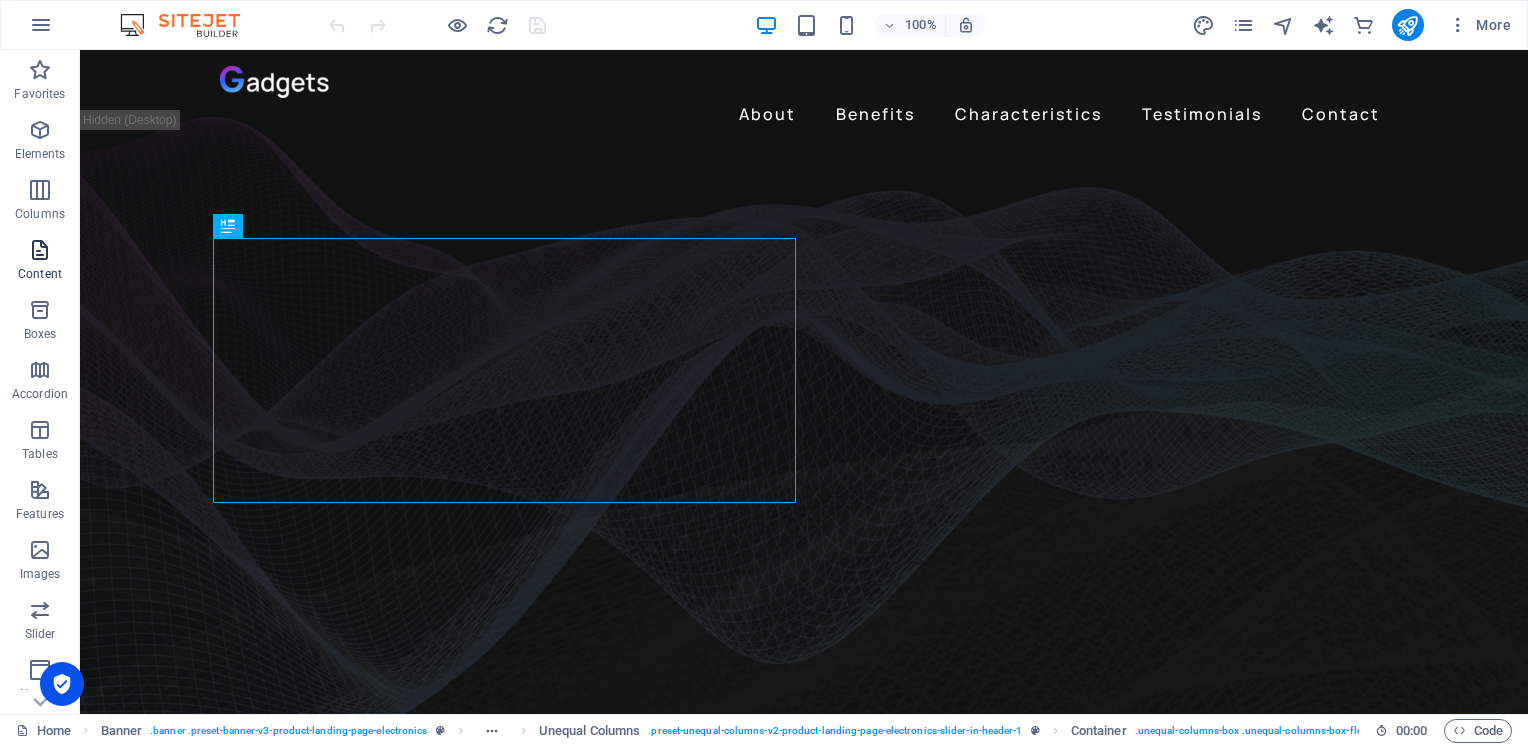 scroll, scrollTop: 295, scrollLeft: 0, axis: vertical 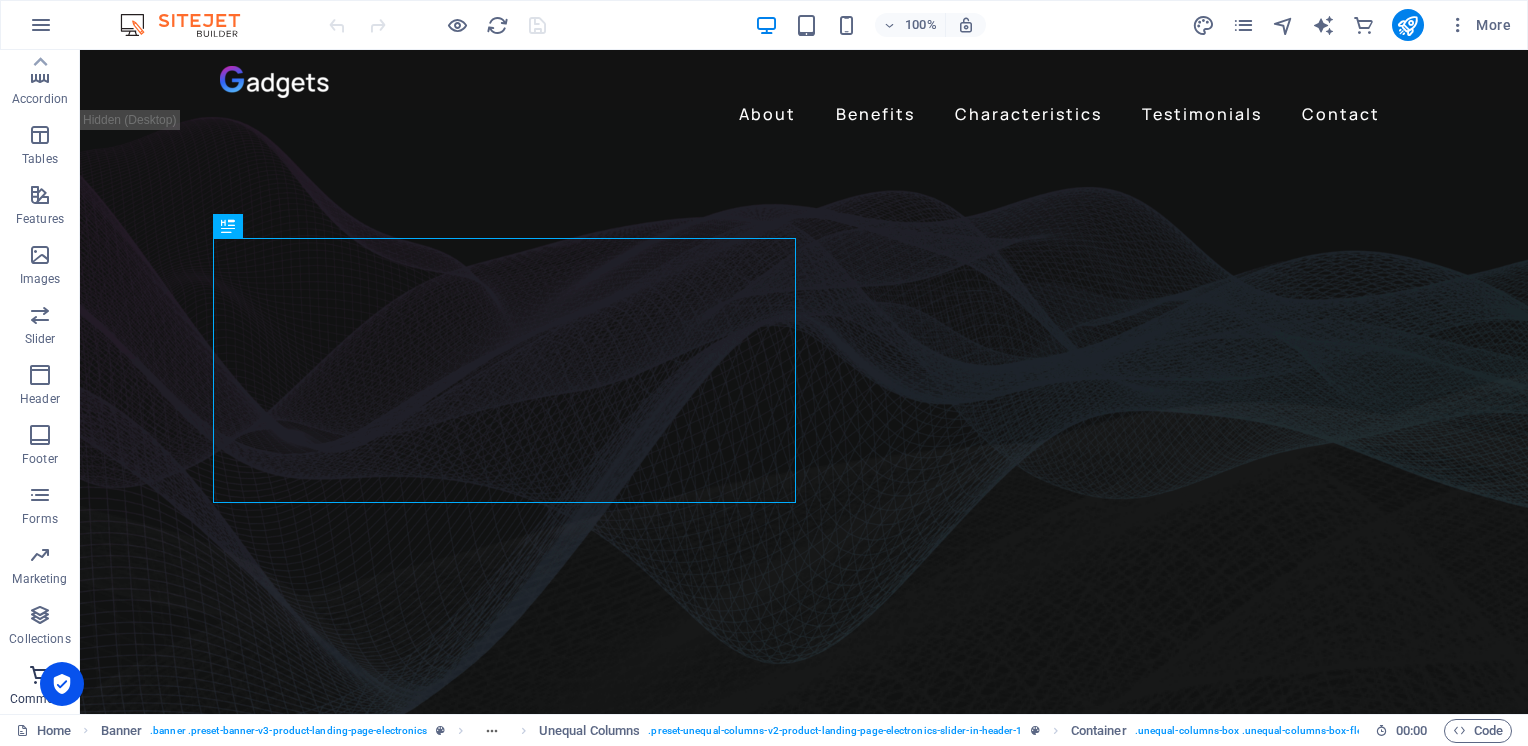 click on "Commerce" at bounding box center (40, 687) 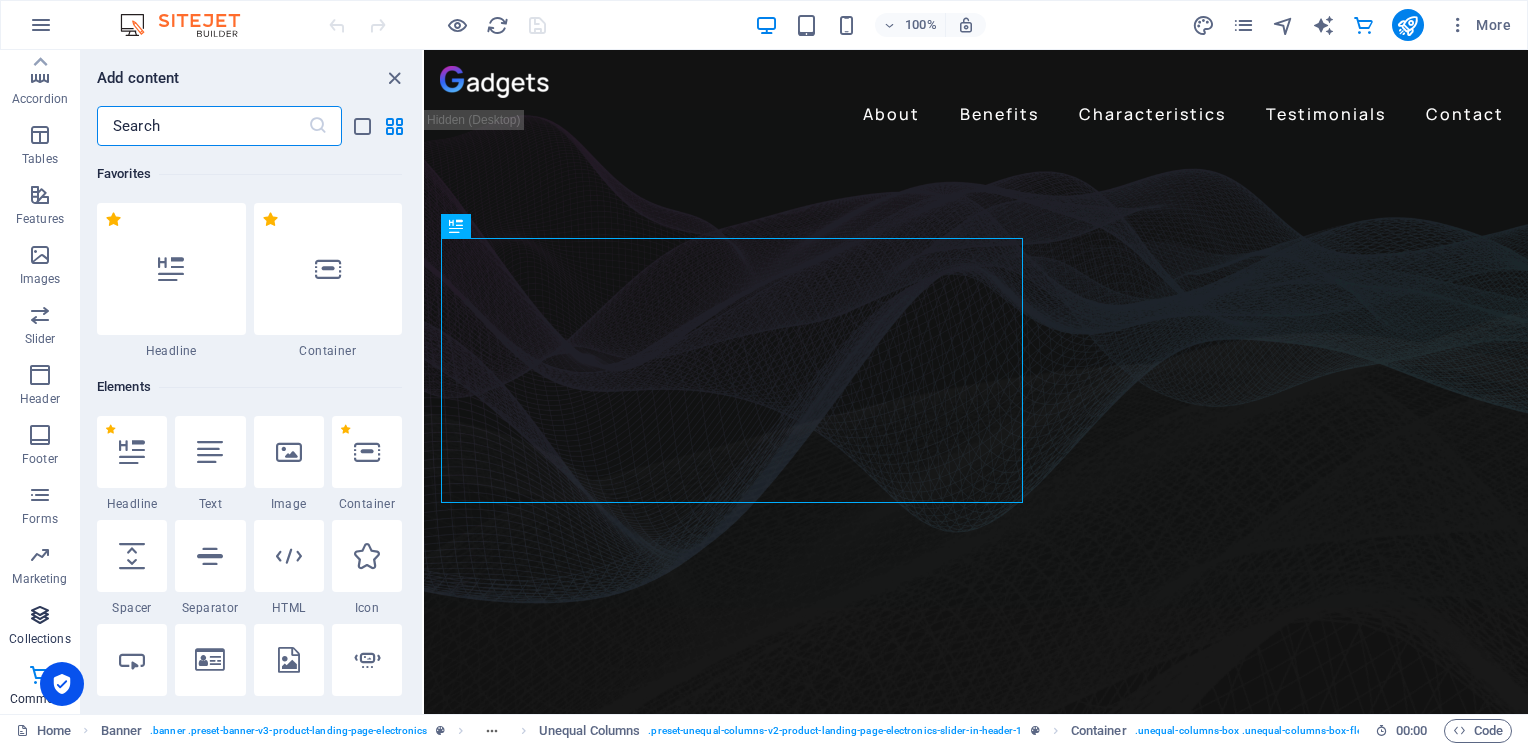 click on "Collections" at bounding box center [39, 639] 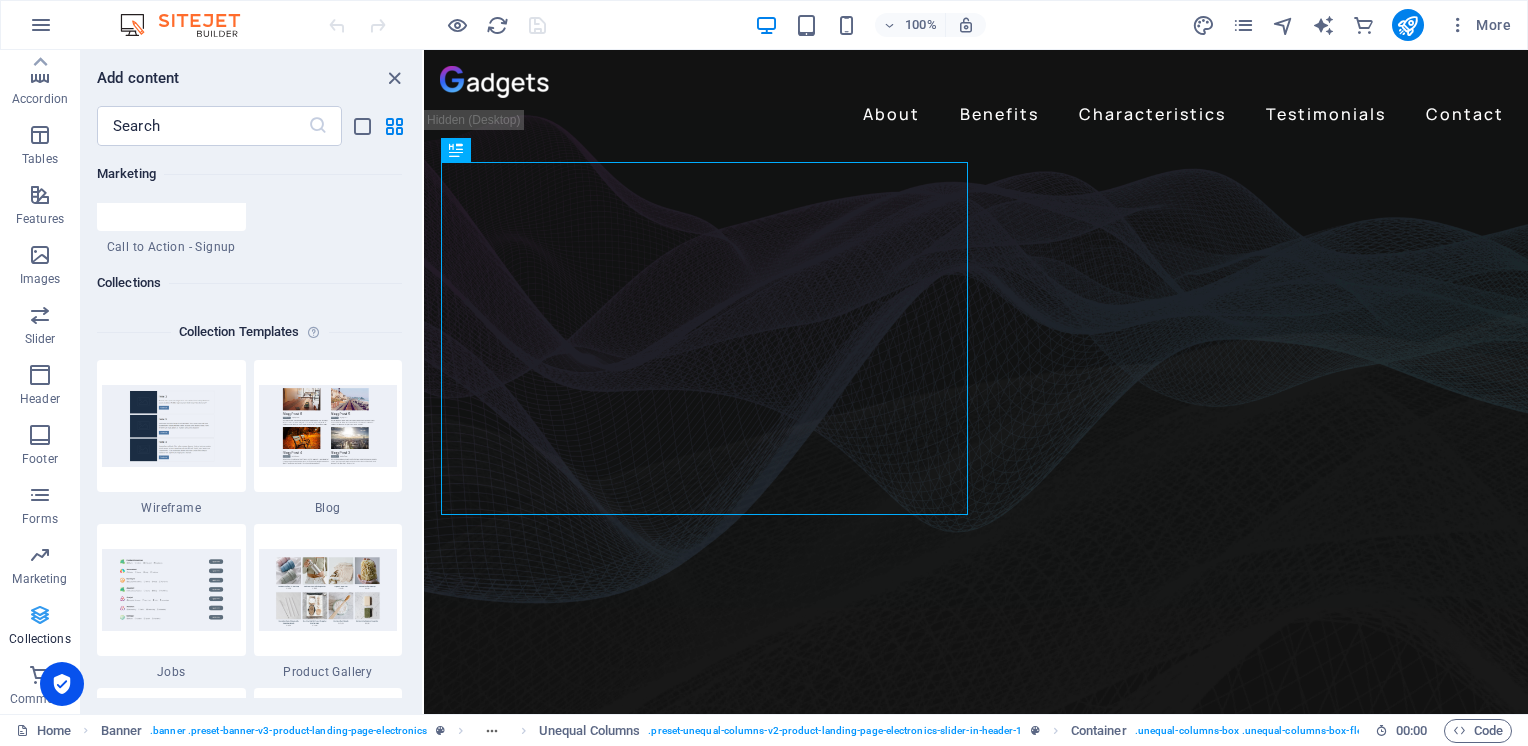 scroll, scrollTop: 18142, scrollLeft: 0, axis: vertical 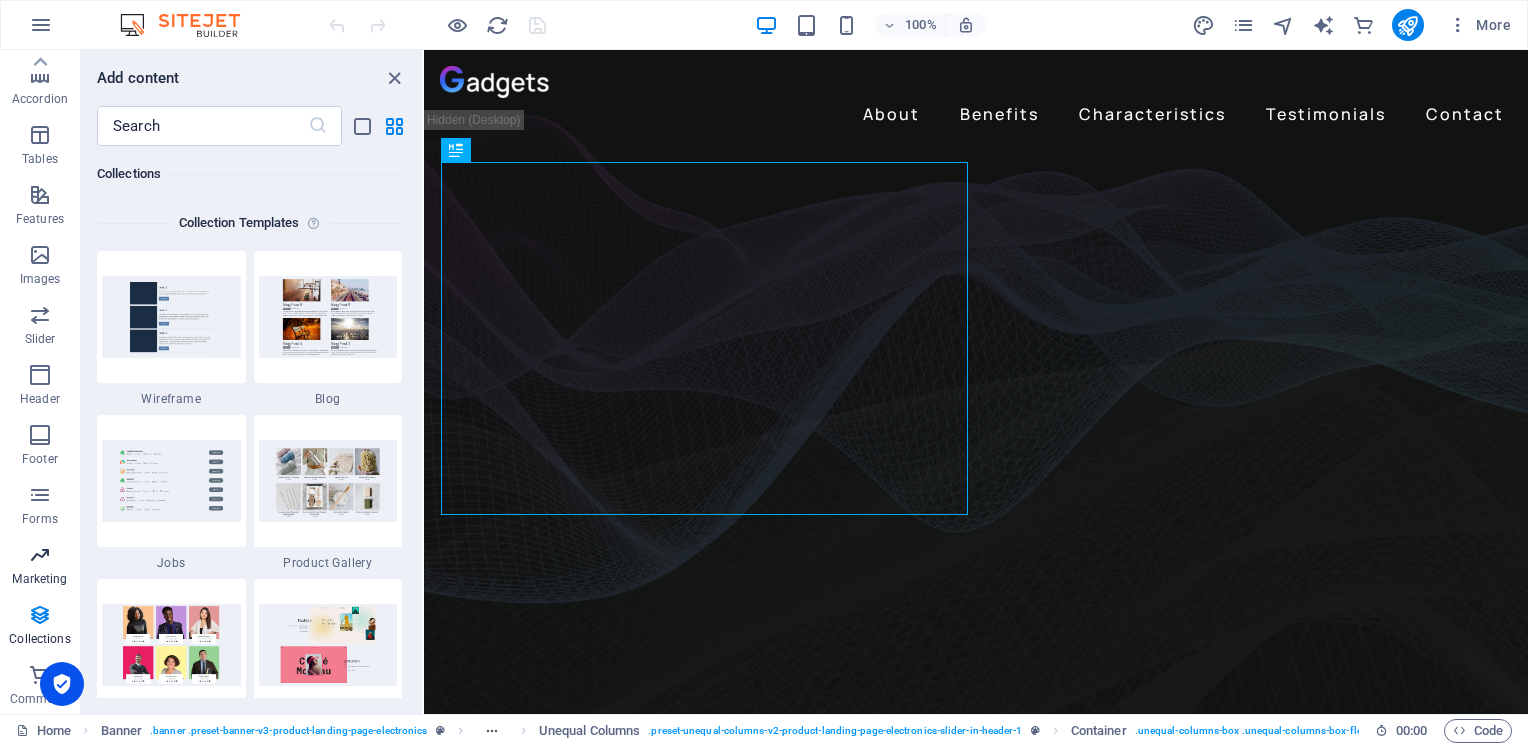 click on "Marketing" at bounding box center (39, 579) 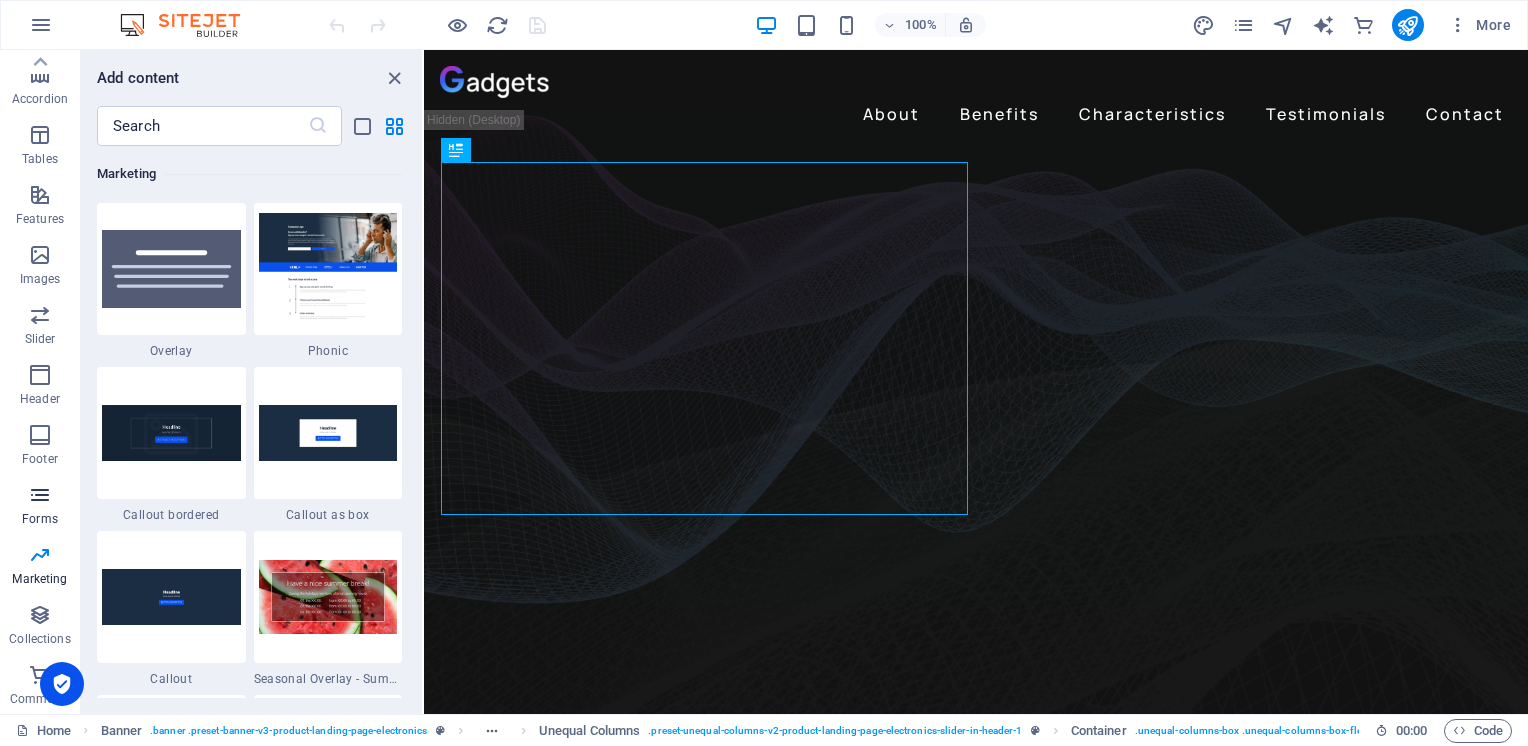 click on "Forms" at bounding box center (40, 519) 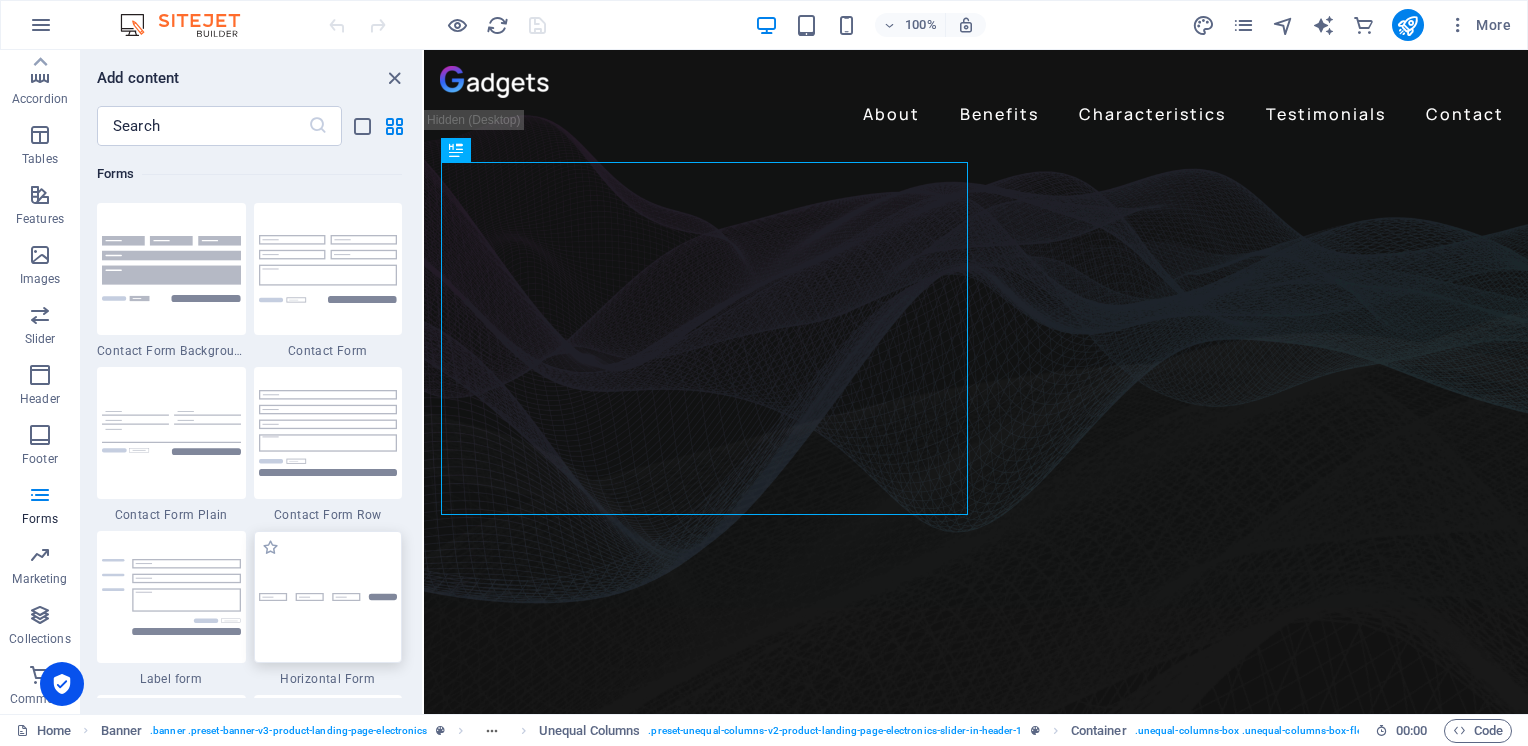 scroll, scrollTop: 14436, scrollLeft: 0, axis: vertical 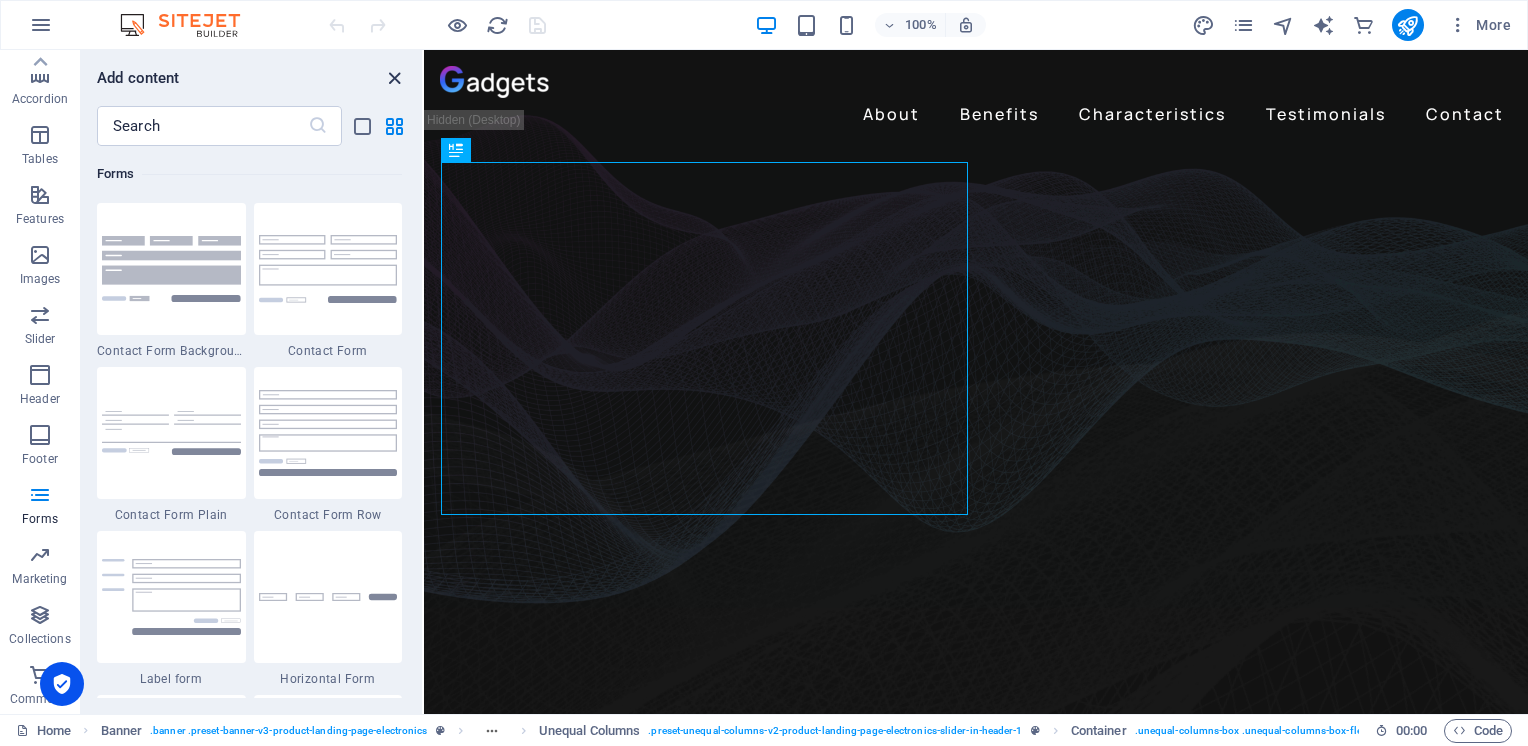 click at bounding box center [394, 78] 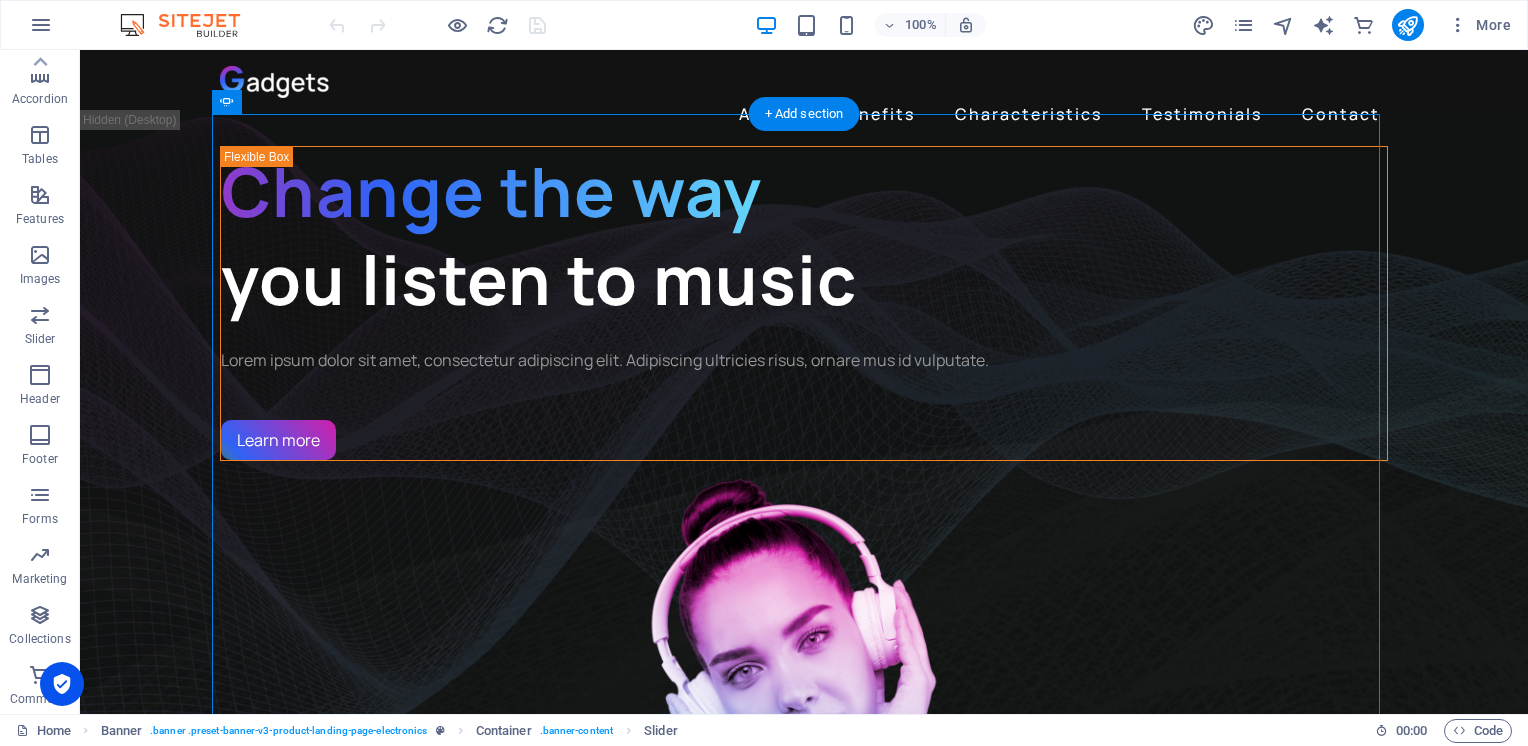 drag, startPoint x: 308, startPoint y: 153, endPoint x: 846, endPoint y: 250, distance: 546.6745 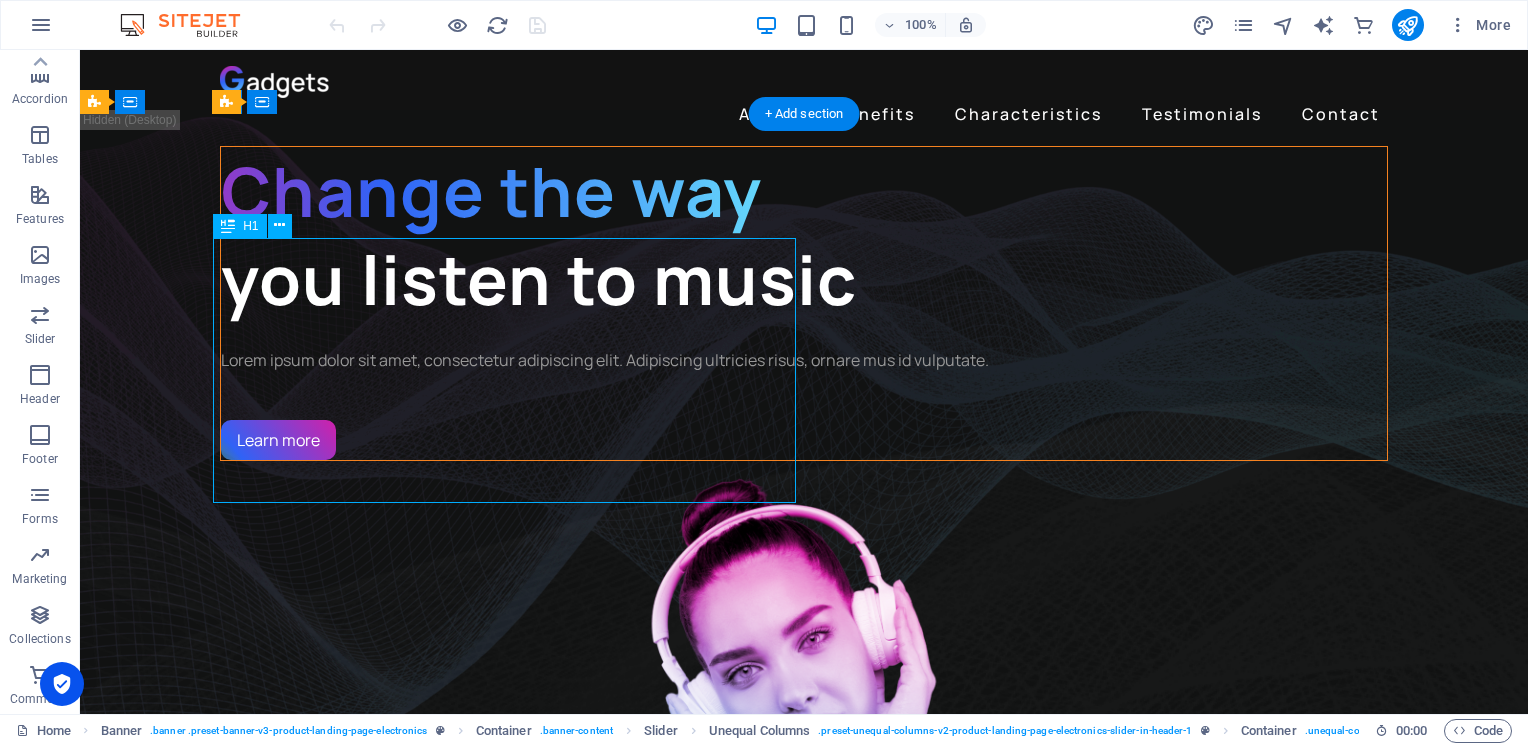 drag, startPoint x: 498, startPoint y: 315, endPoint x: 385, endPoint y: 364, distance: 123.16656 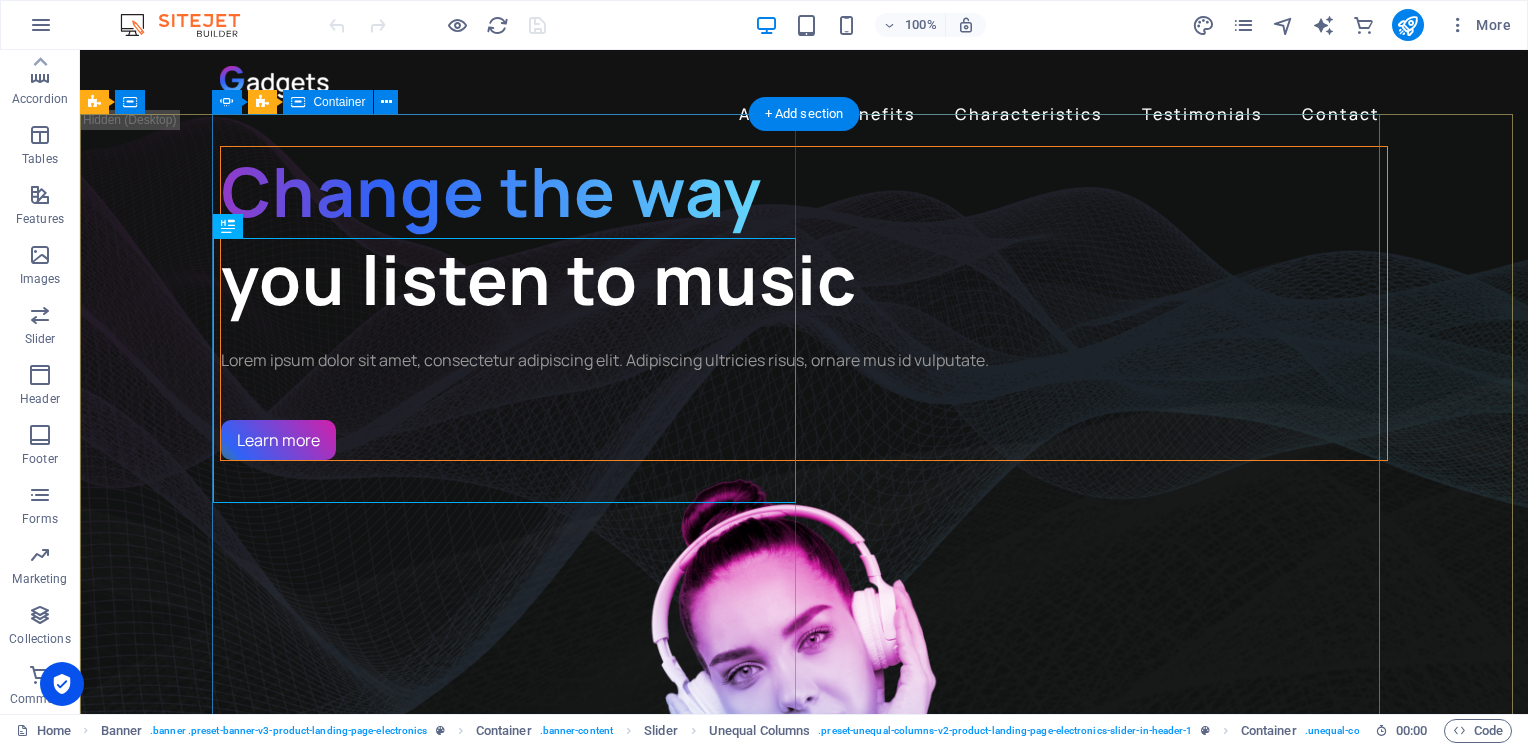 drag, startPoint x: 360, startPoint y: 278, endPoint x: 302, endPoint y: 149, distance: 141.43903 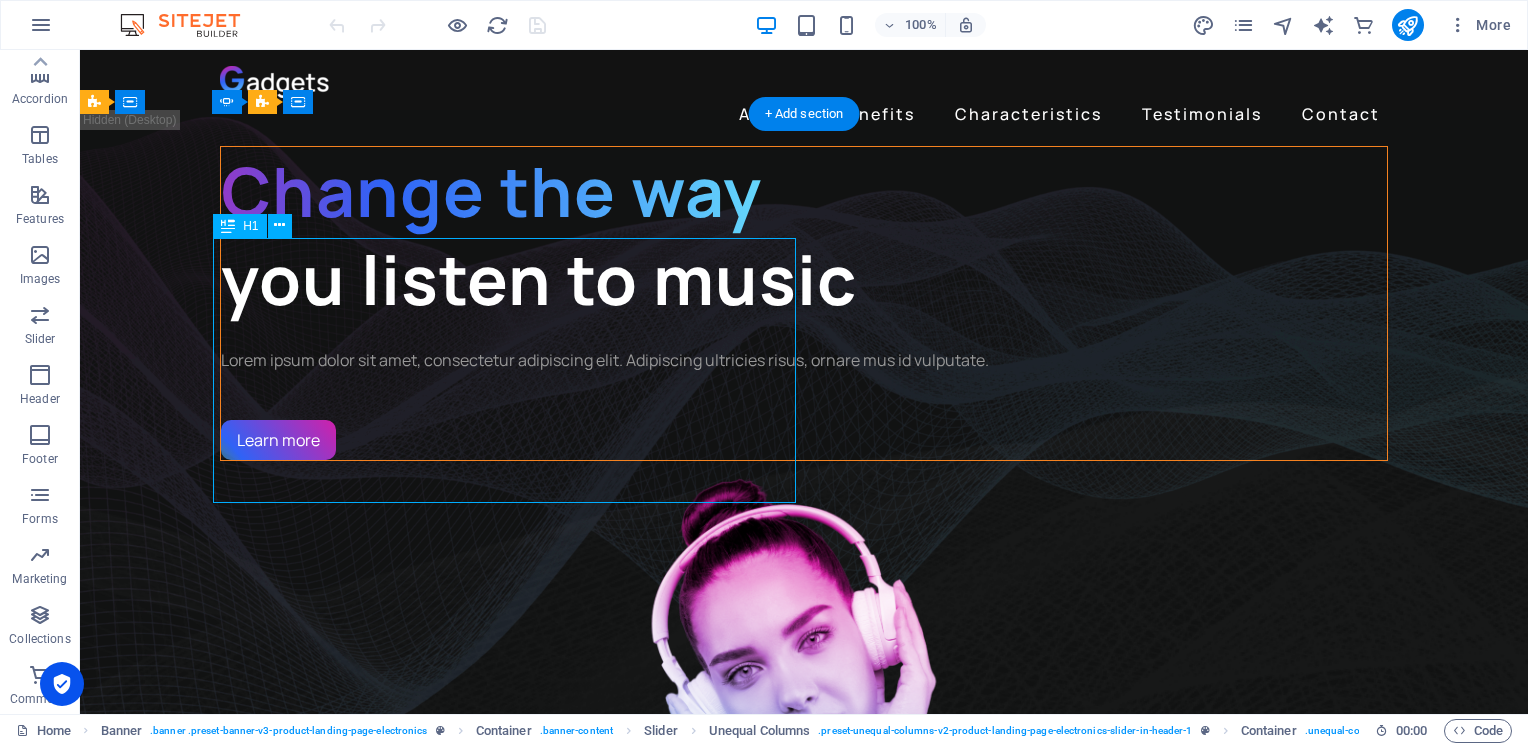 drag, startPoint x: 401, startPoint y: 318, endPoint x: 364, endPoint y: 500, distance: 185.72292 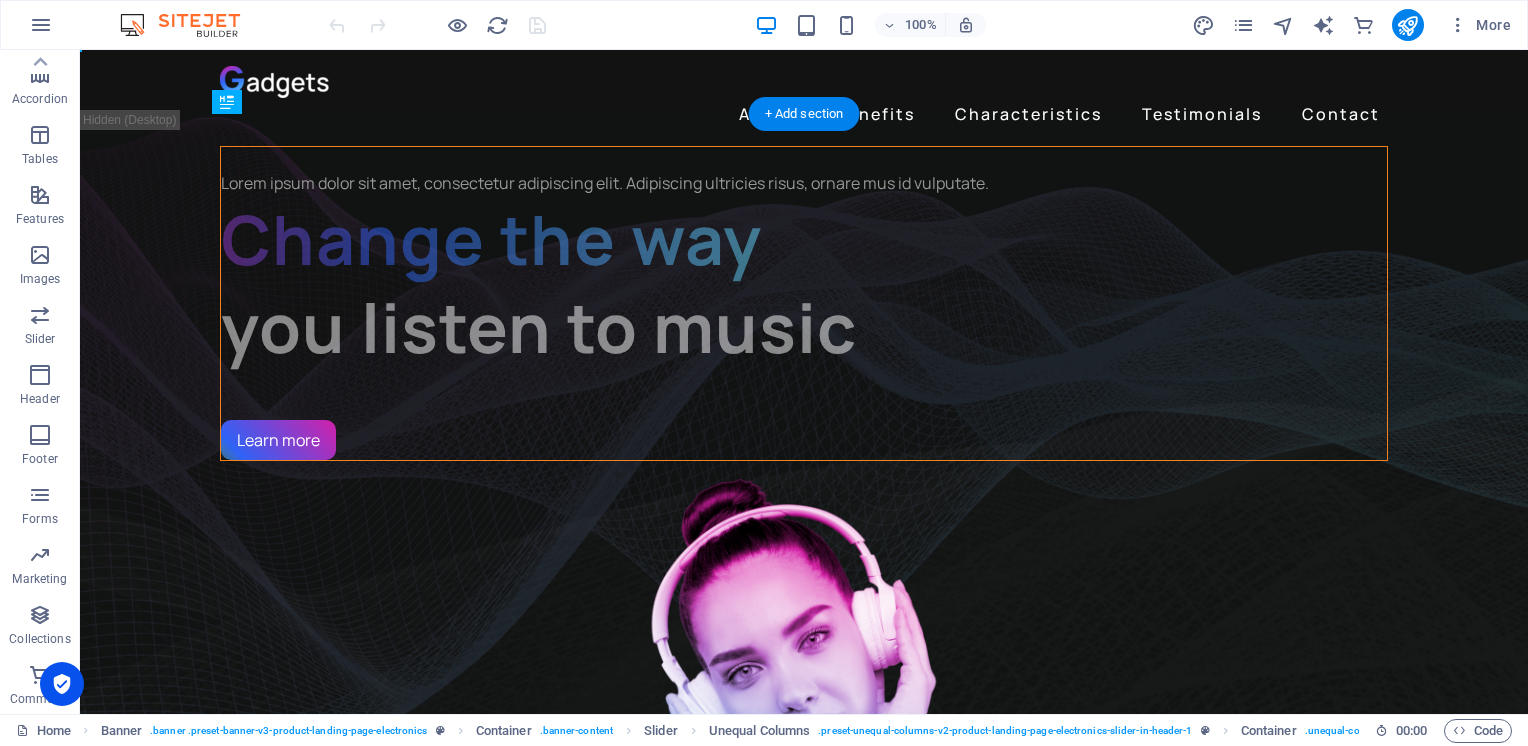 drag, startPoint x: 326, startPoint y: 454, endPoint x: 334, endPoint y: 570, distance: 116.275536 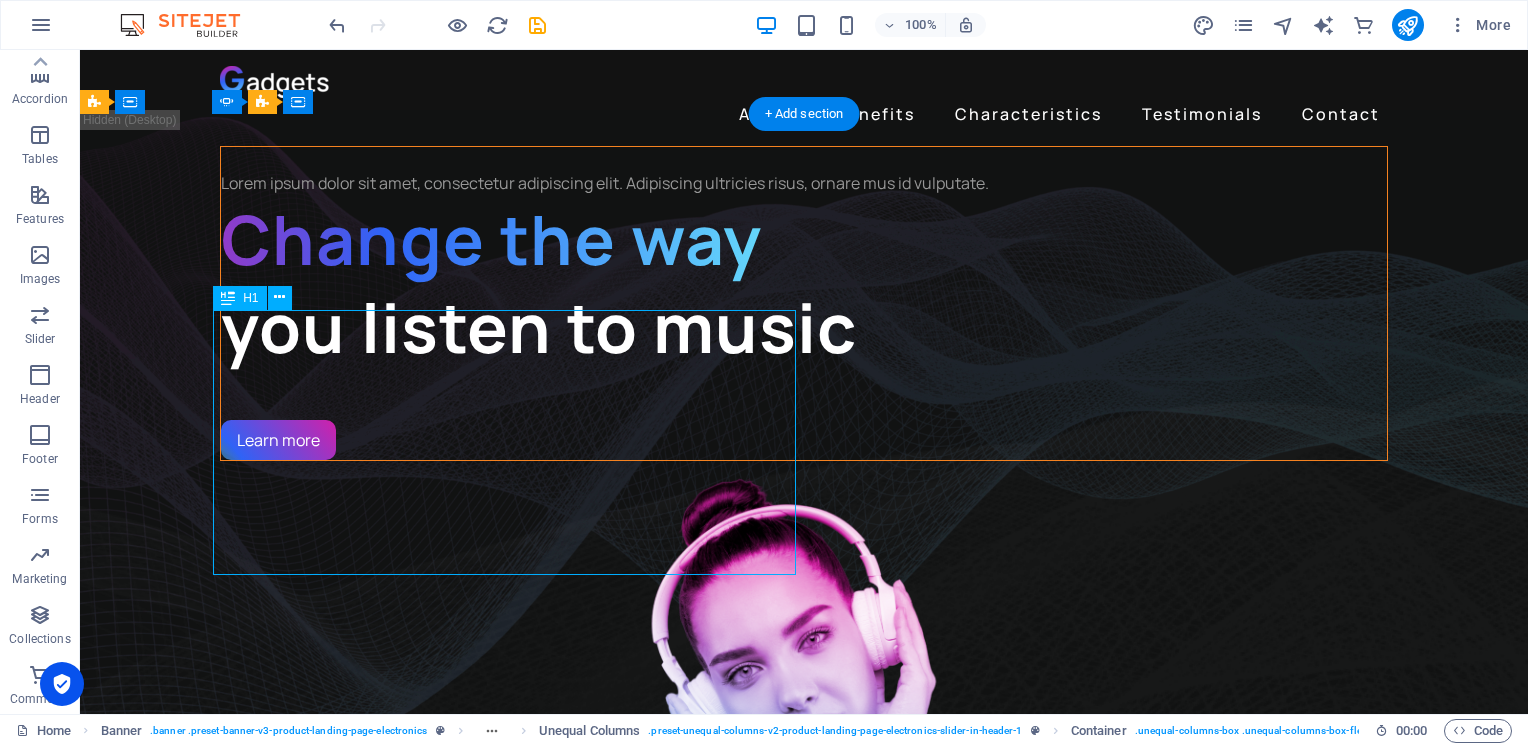 drag, startPoint x: 489, startPoint y: 414, endPoint x: 474, endPoint y: 534, distance: 120.93387 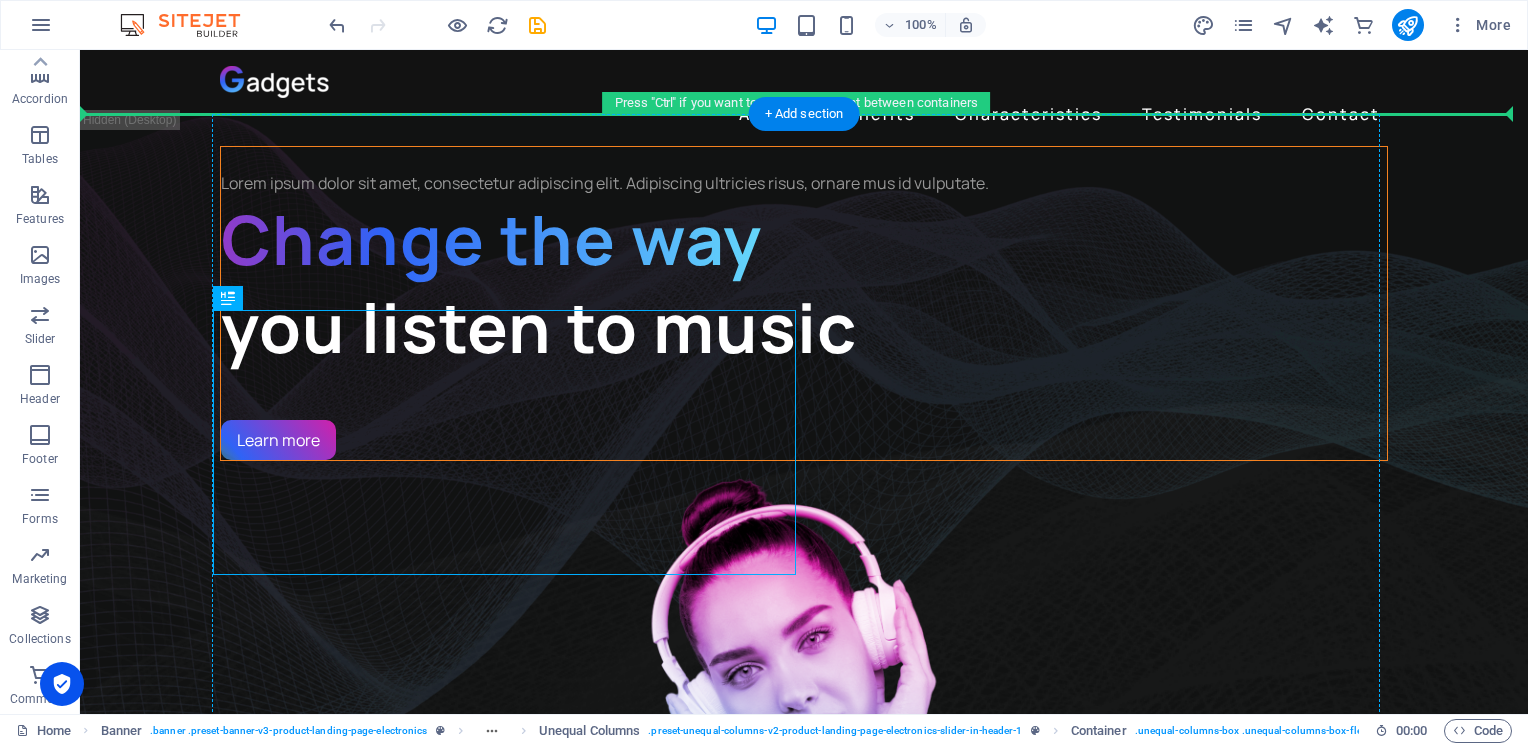 drag, startPoint x: 463, startPoint y: 528, endPoint x: 468, endPoint y: 230, distance: 298.04193 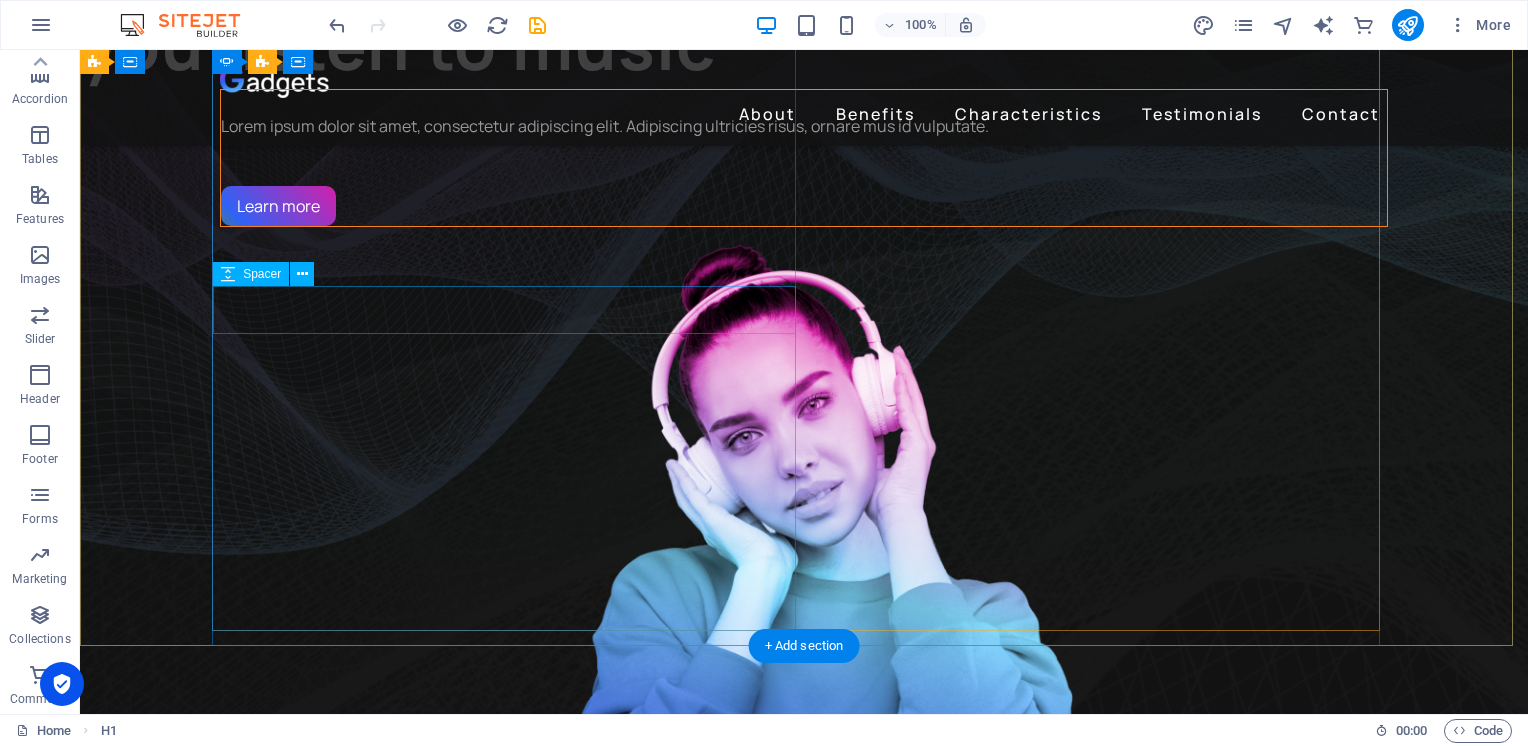 scroll, scrollTop: 166, scrollLeft: 0, axis: vertical 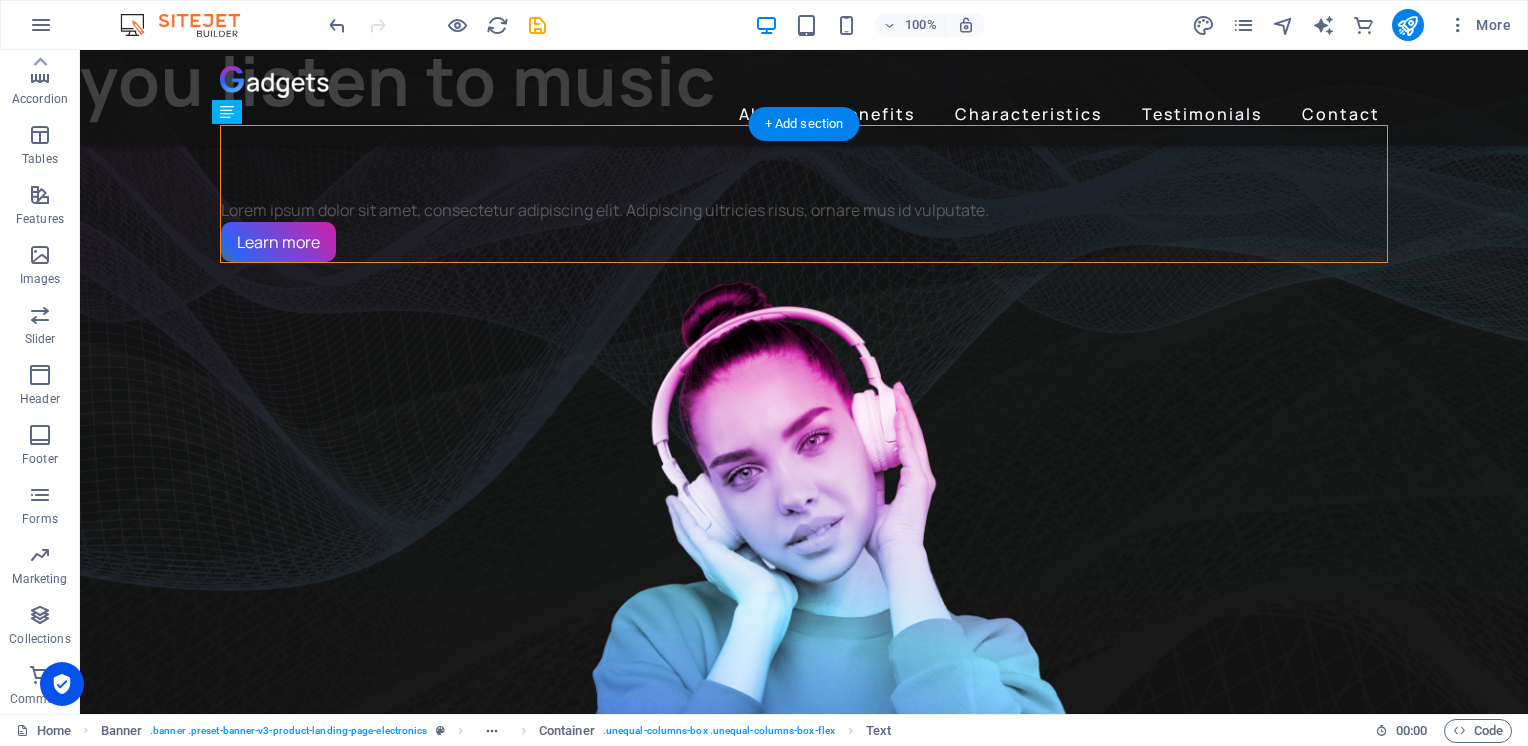 drag, startPoint x: 416, startPoint y: 422, endPoint x: 451, endPoint y: 491, distance: 77.36925 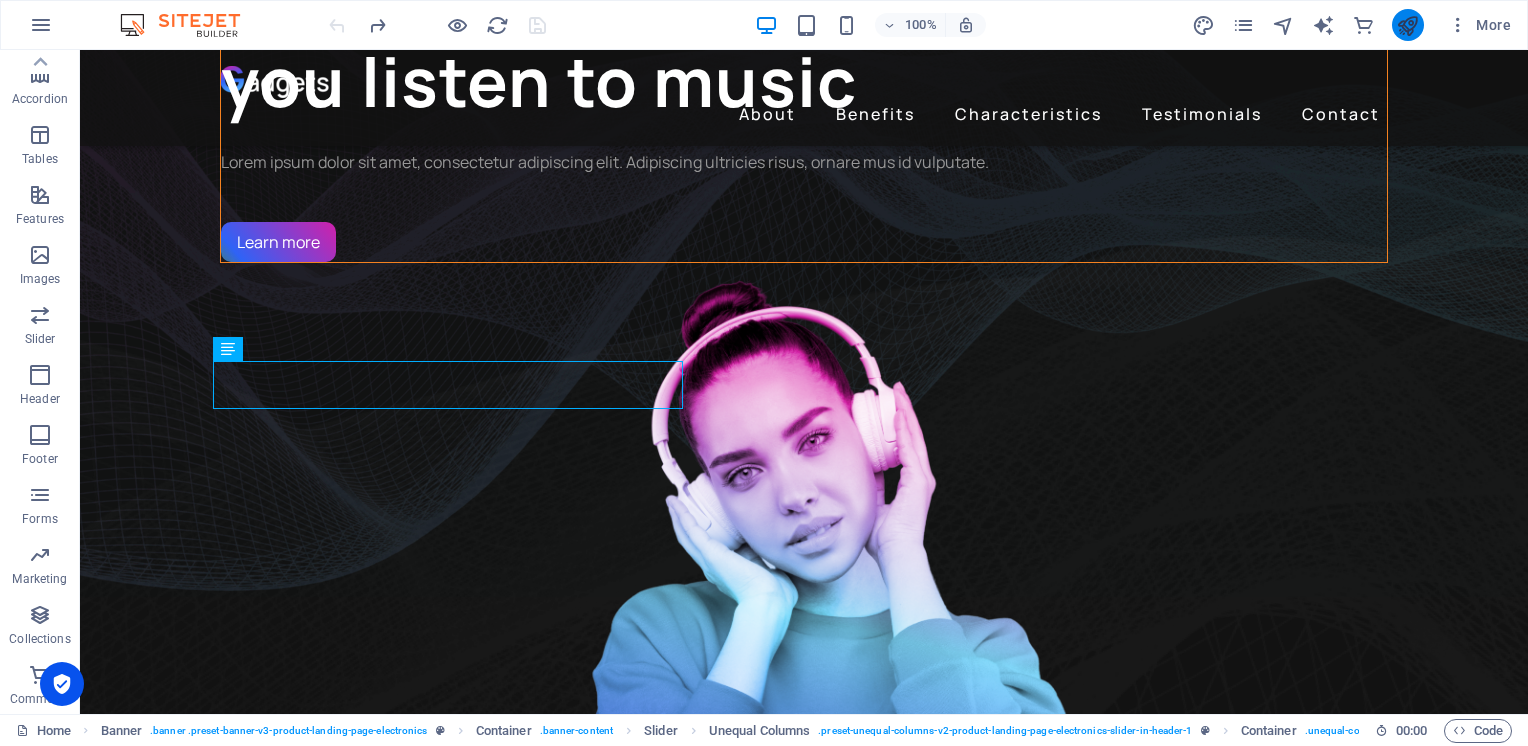 click at bounding box center (1407, 25) 